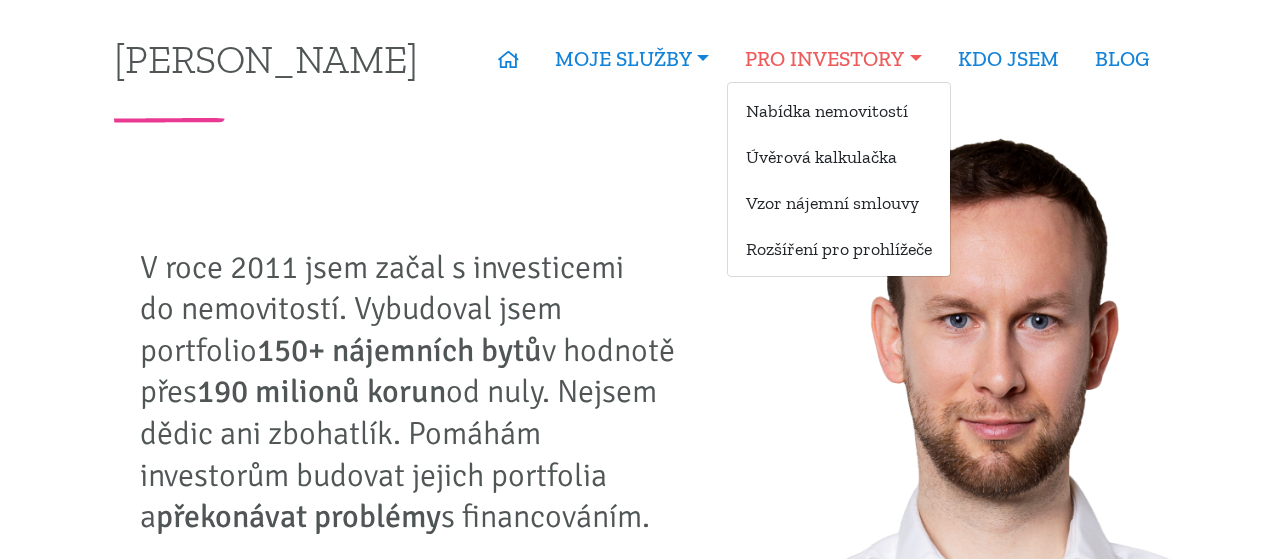 scroll, scrollTop: 0, scrollLeft: 0, axis: both 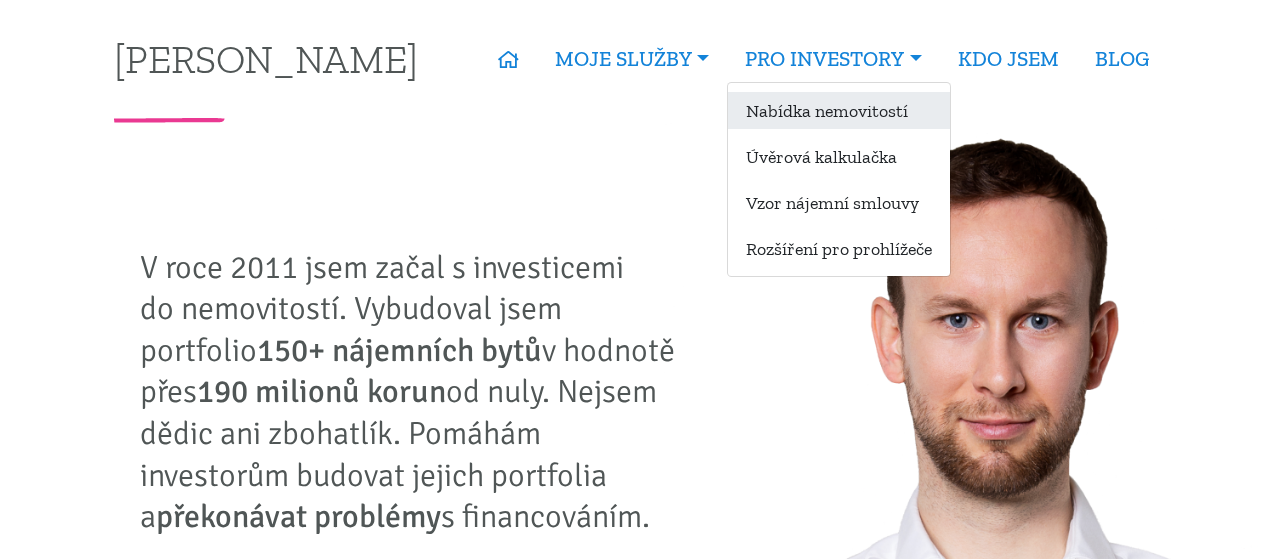 click on "Nabídka nemovitostí" at bounding box center [839, 110] 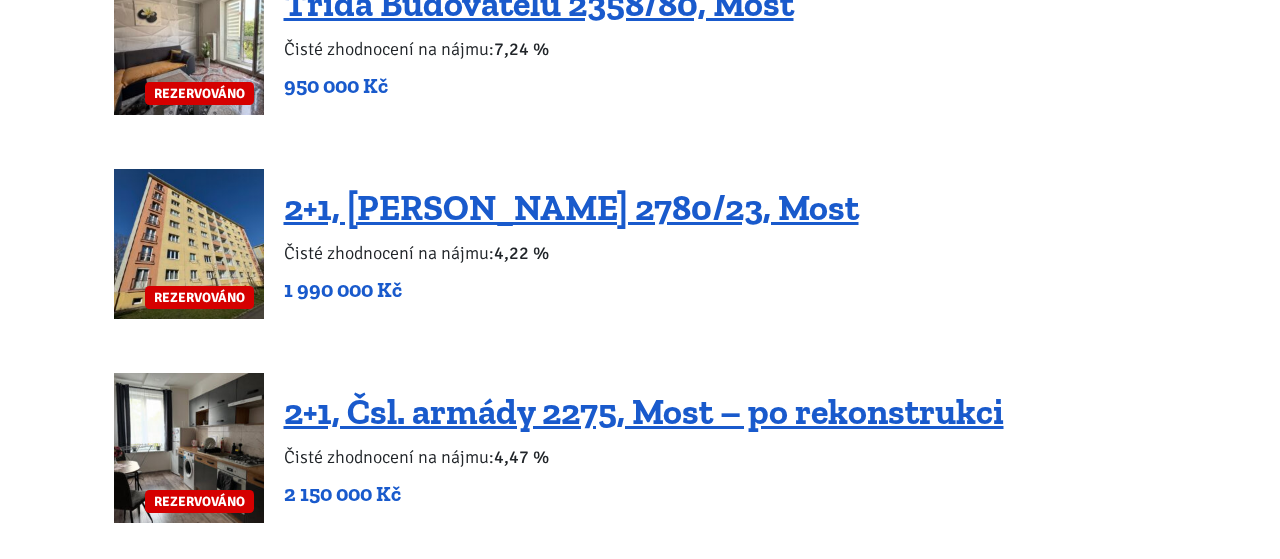 scroll, scrollTop: 6517, scrollLeft: 0, axis: vertical 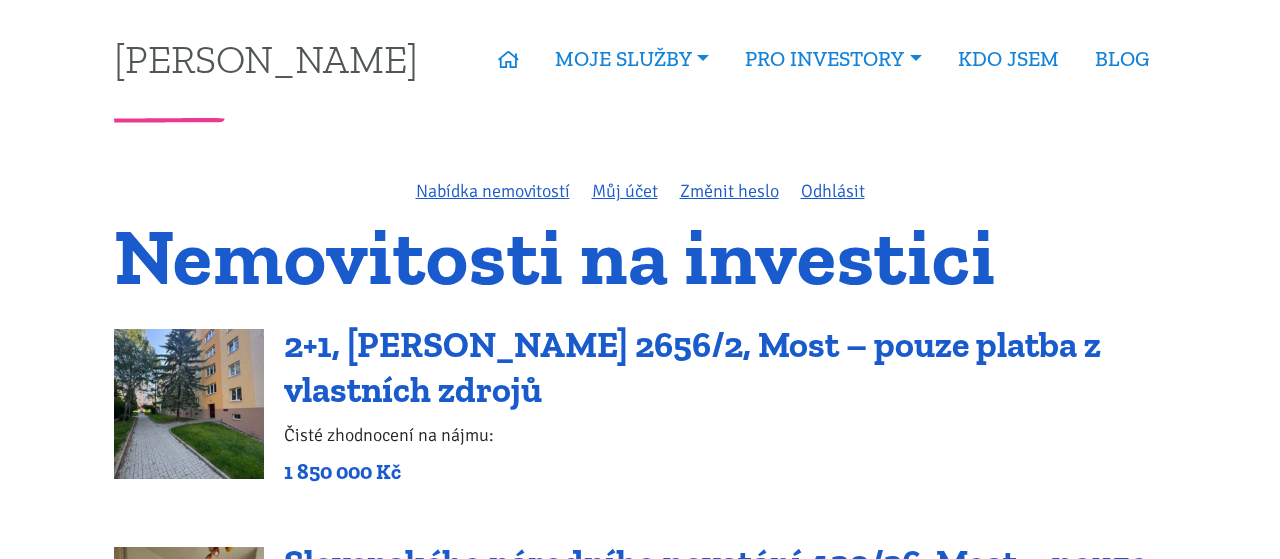 click on "2+1, [PERSON_NAME] 2656/2, Most – pouze platba z vlastních zdrojů" at bounding box center [692, 367] 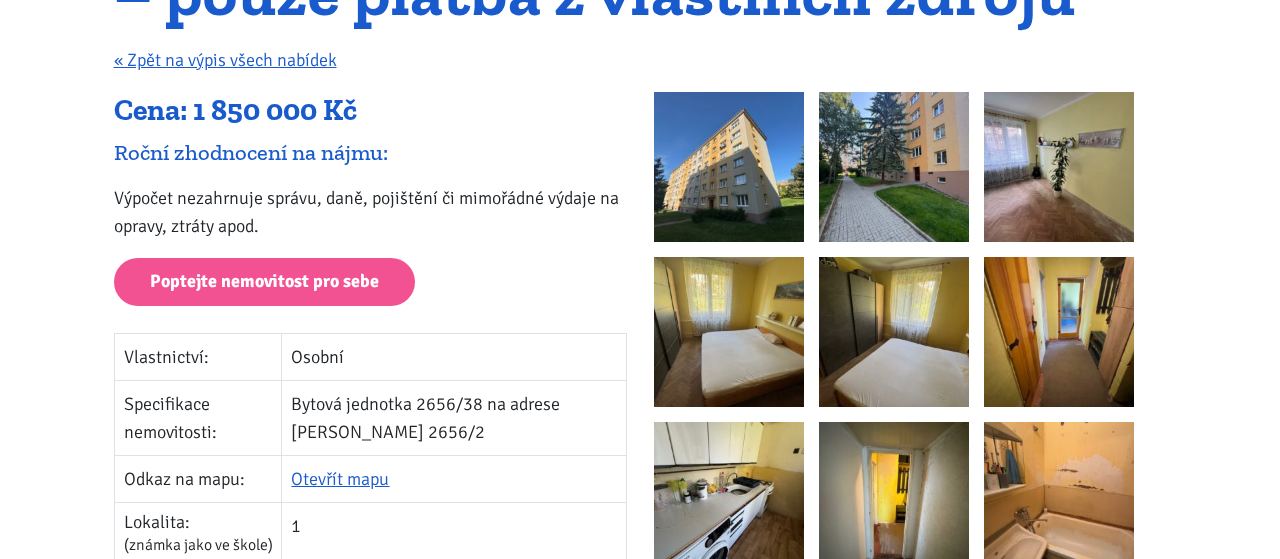 scroll, scrollTop: 277, scrollLeft: 0, axis: vertical 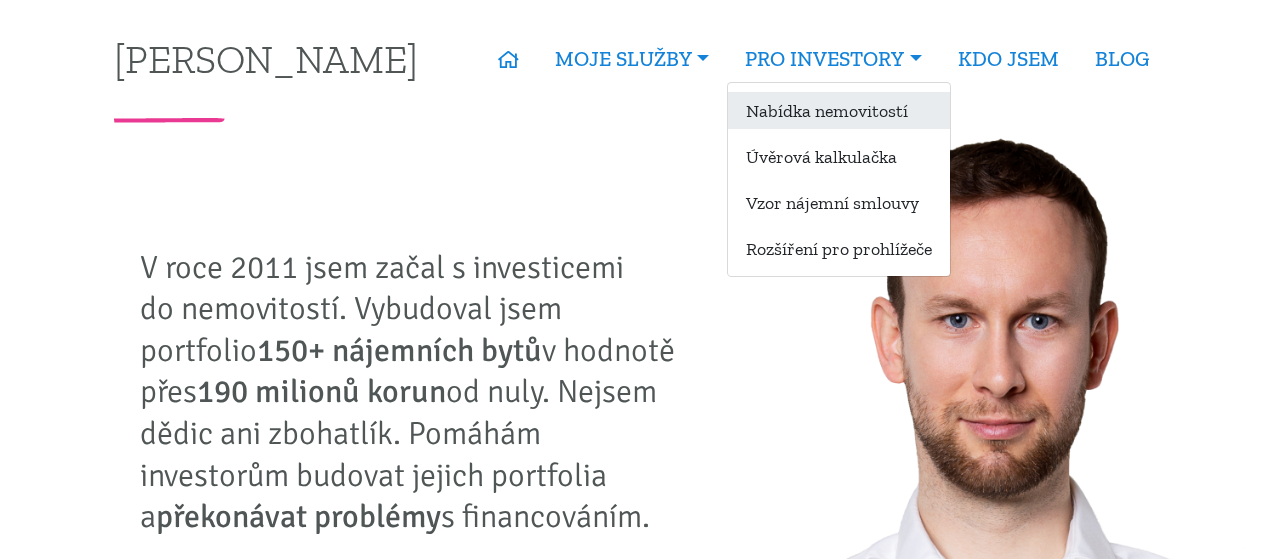 click on "Nabídka nemovitostí" at bounding box center [839, 110] 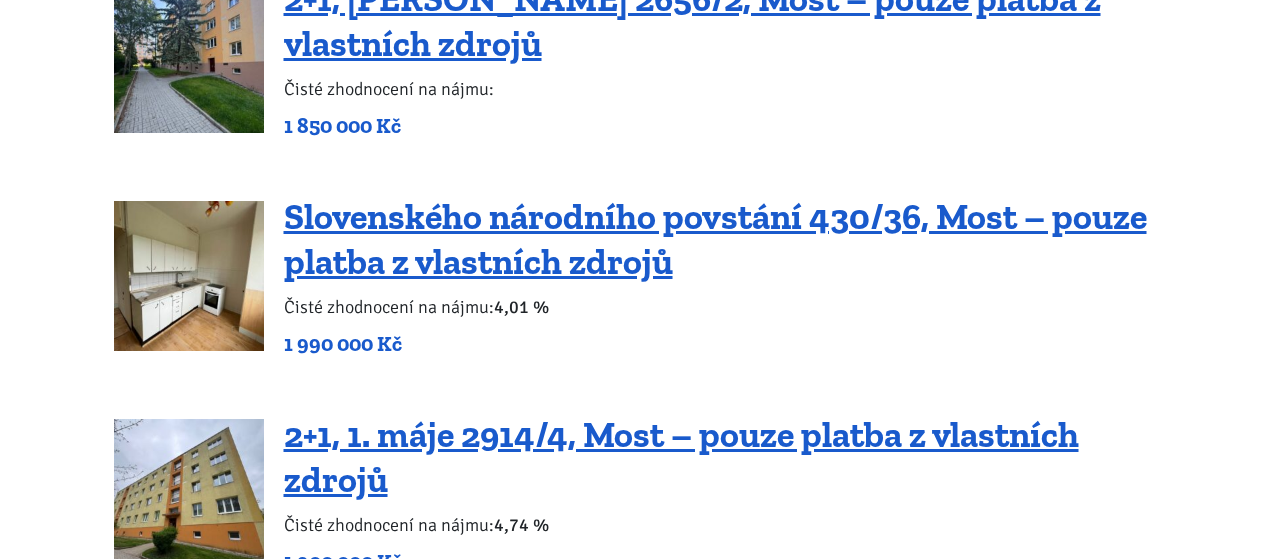 scroll, scrollTop: 277, scrollLeft: 0, axis: vertical 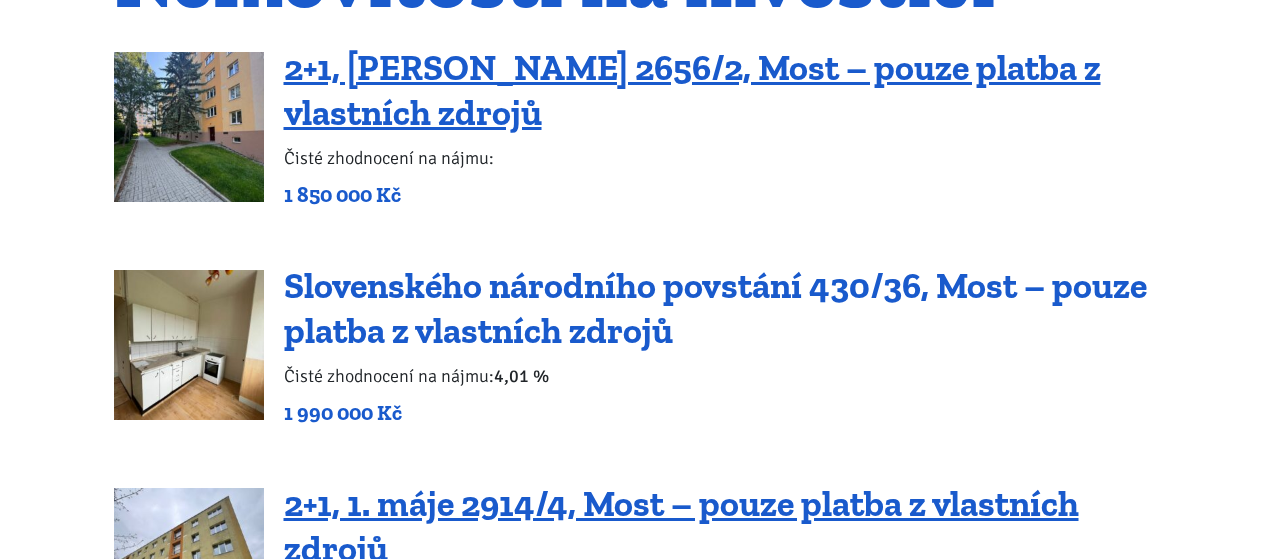 click on "Slovenského národního povstání 430/36, Most – pouze platba z vlastních zdrojů" at bounding box center (715, 308) 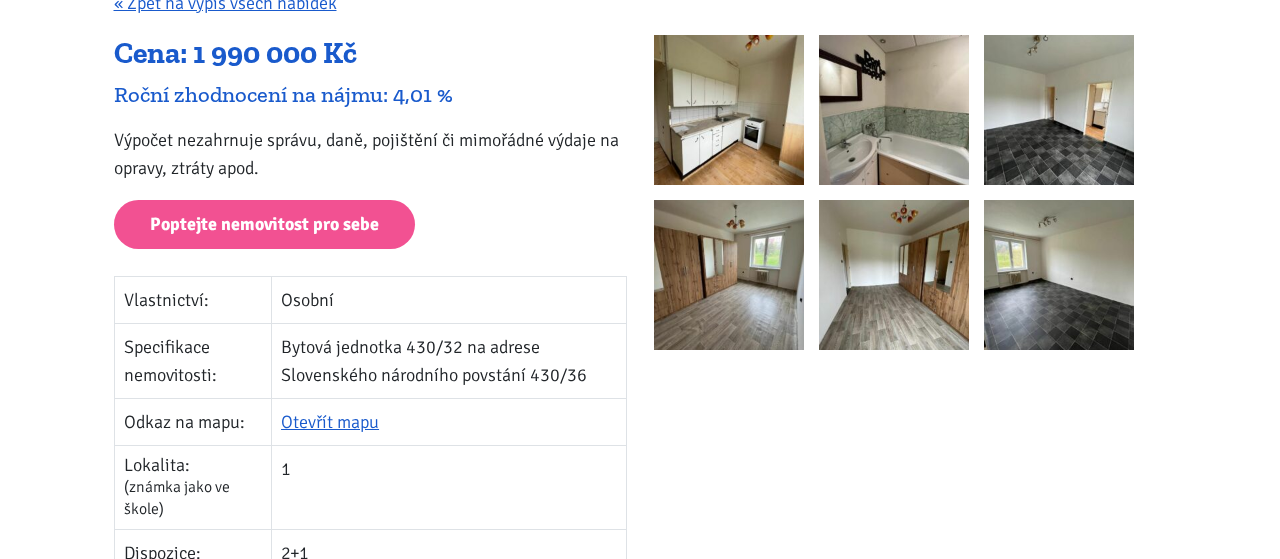 scroll, scrollTop: 416, scrollLeft: 0, axis: vertical 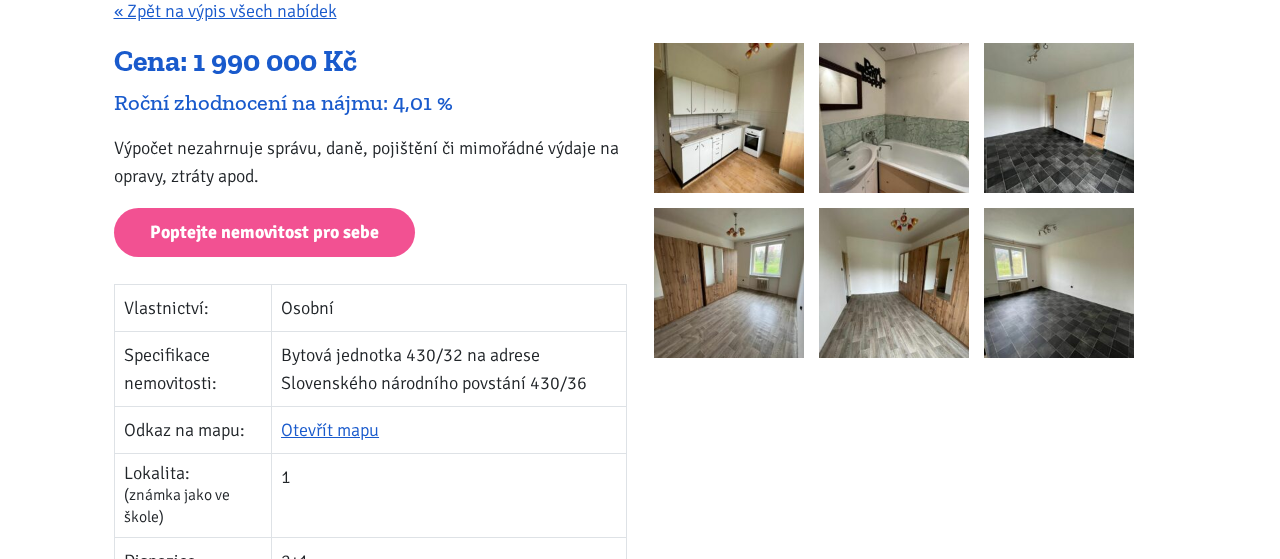 click at bounding box center [729, 118] 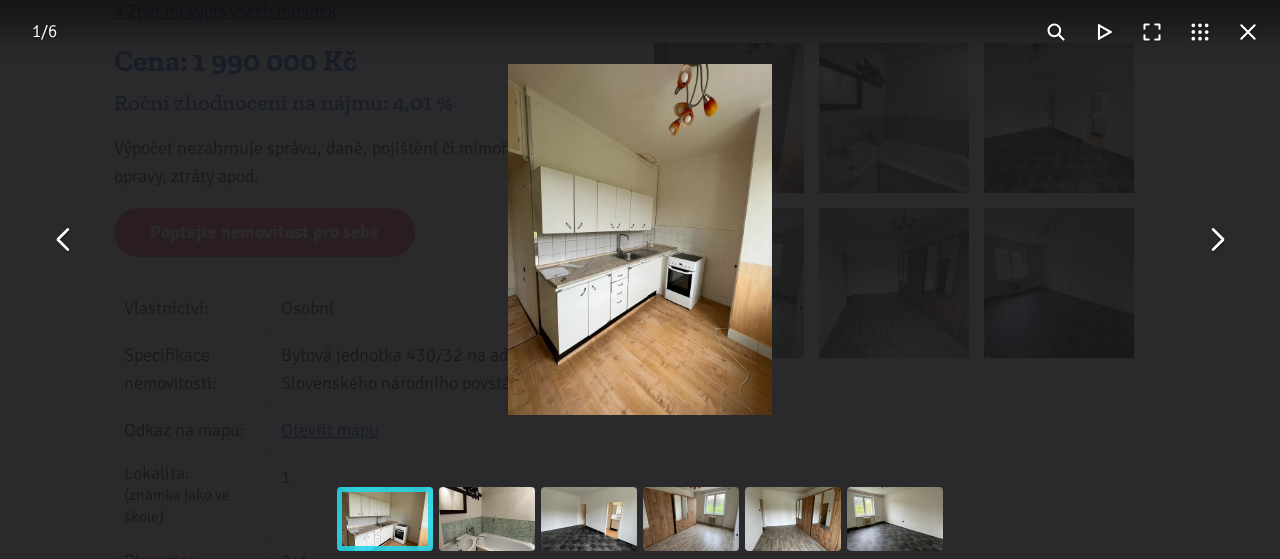 click at bounding box center [1216, 240] 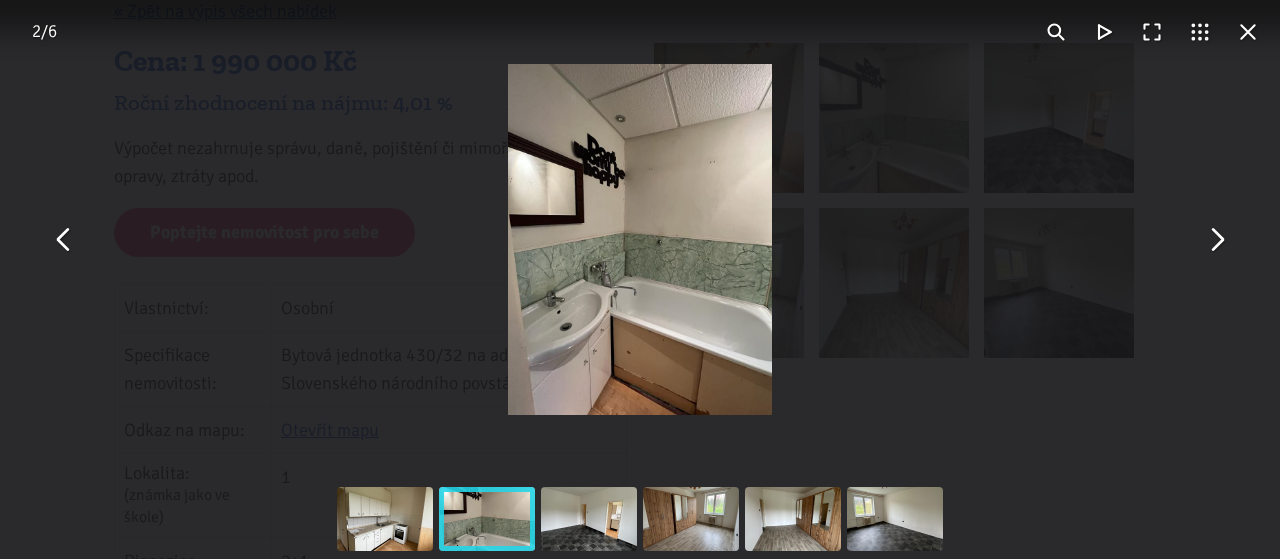 click at bounding box center [1216, 240] 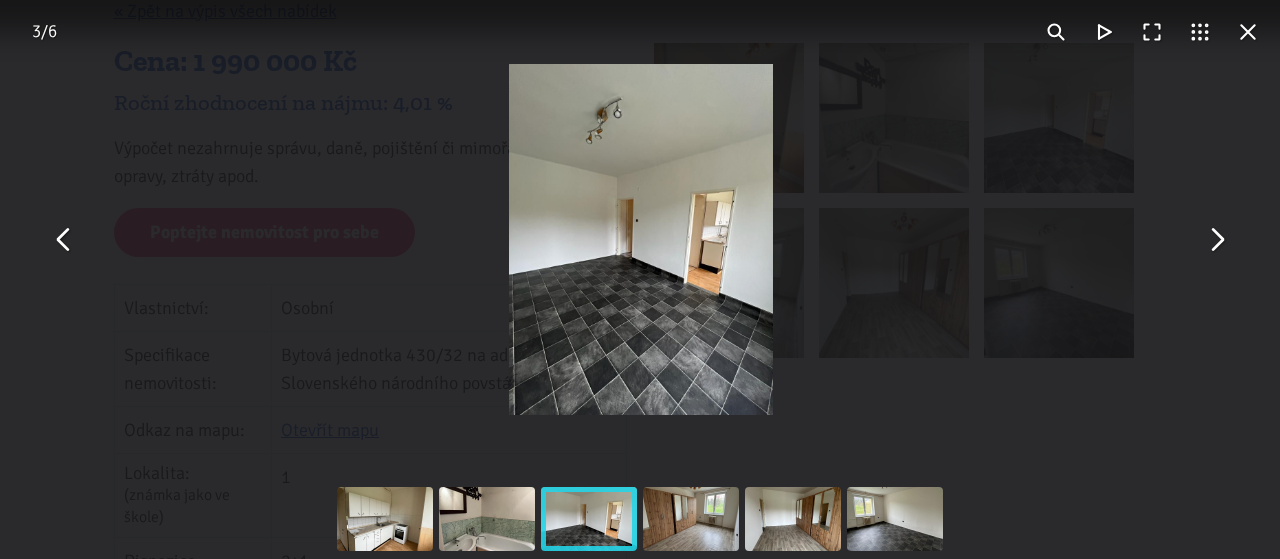 click at bounding box center [1216, 240] 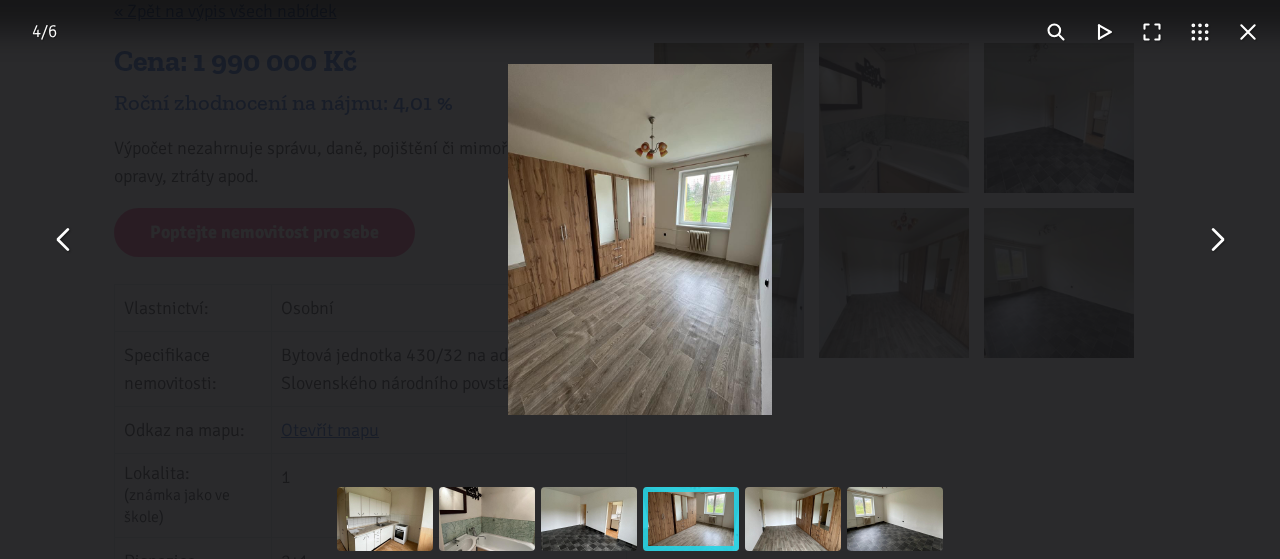 click at bounding box center [1216, 240] 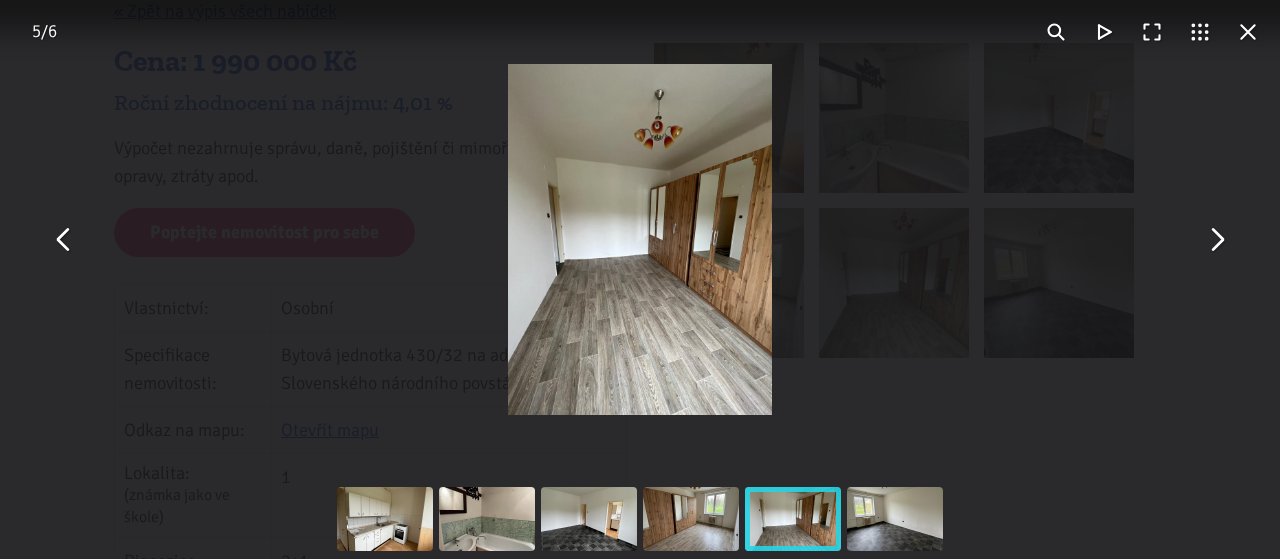 click at bounding box center (1216, 240) 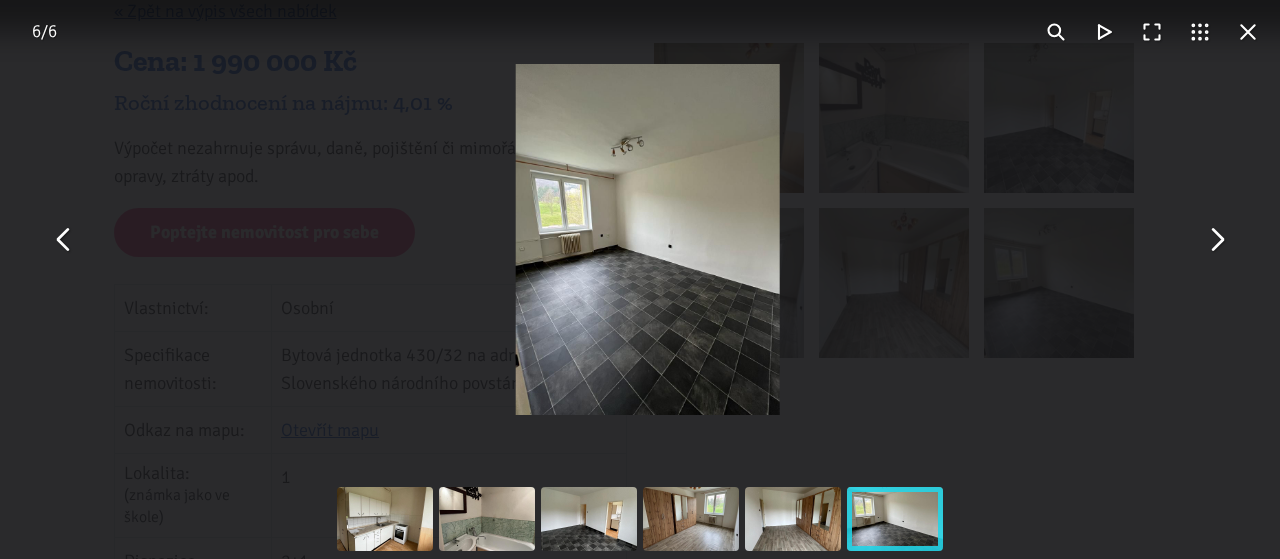 click at bounding box center (1216, 240) 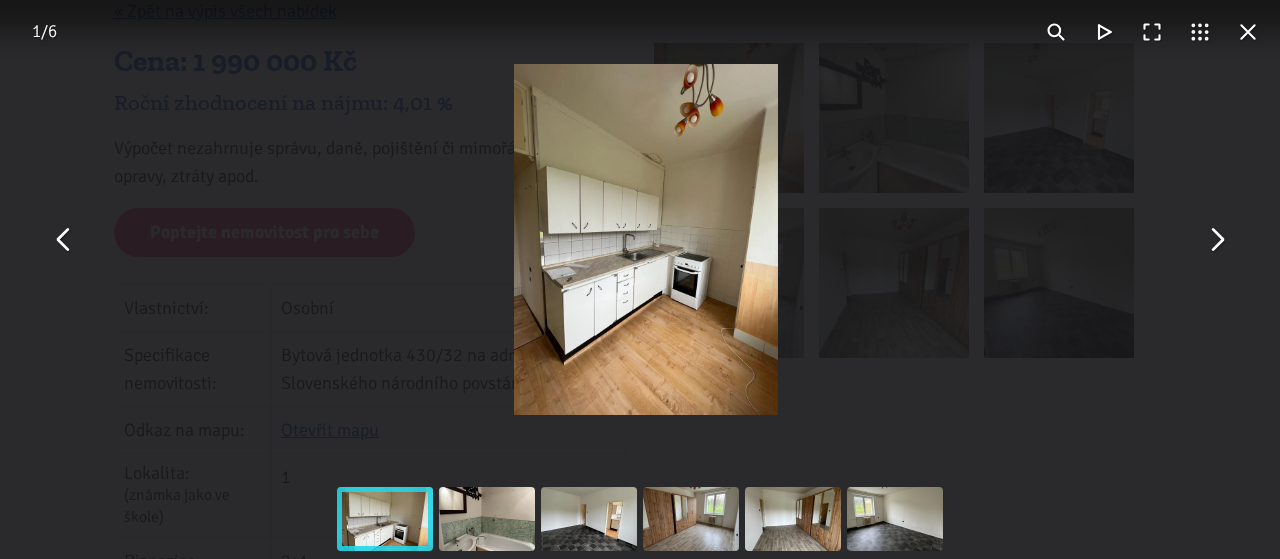 click at bounding box center (1248, 32) 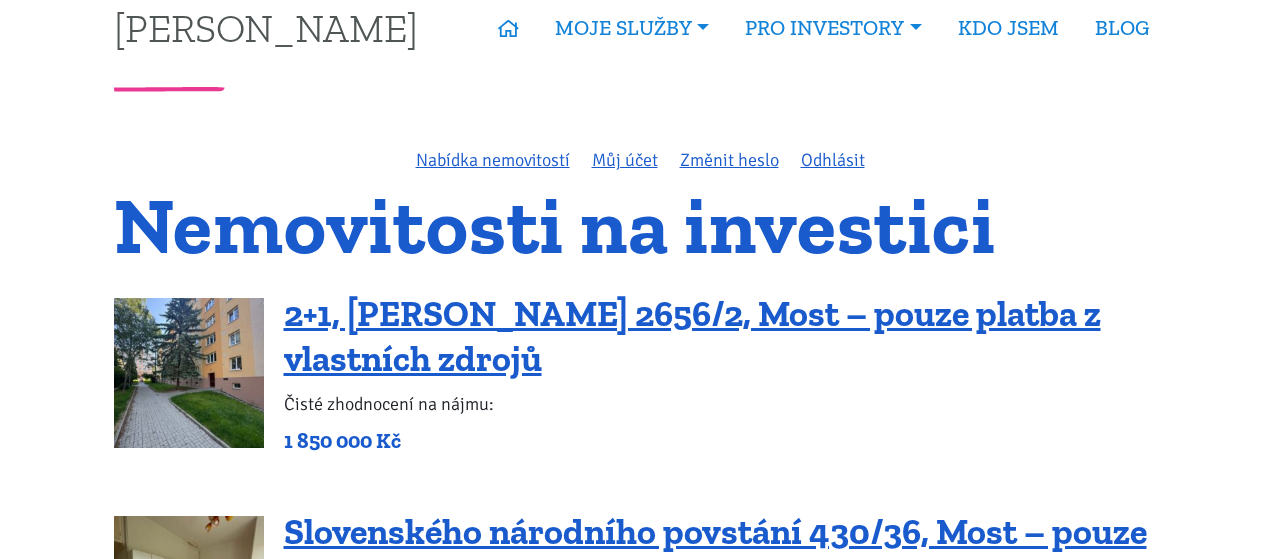 scroll, scrollTop: 0, scrollLeft: 0, axis: both 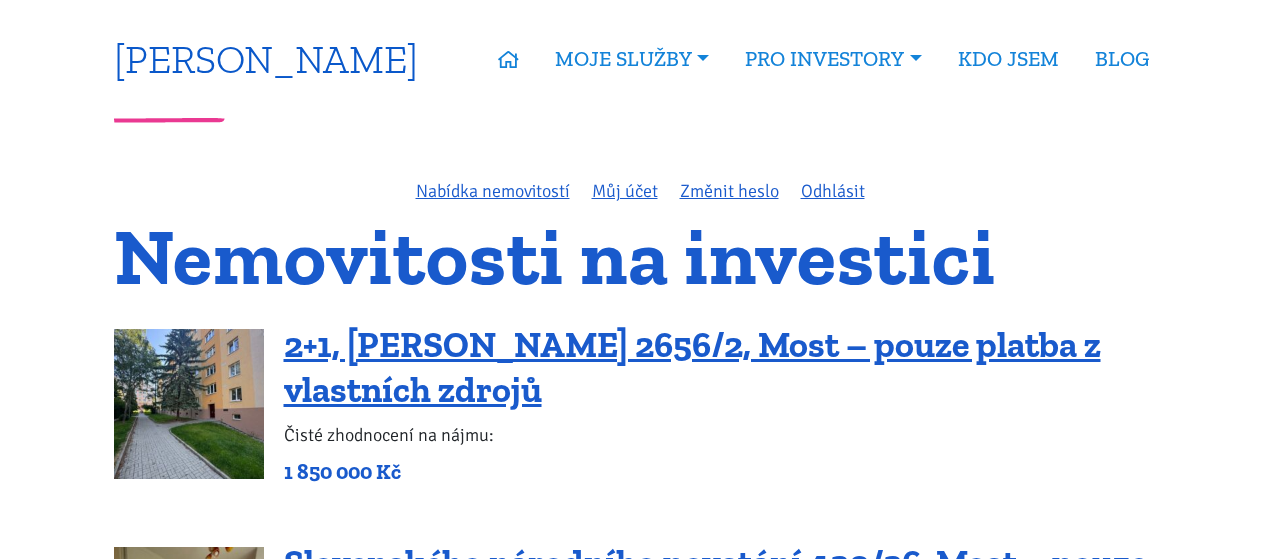 click on "[PERSON_NAME]" at bounding box center (266, 58) 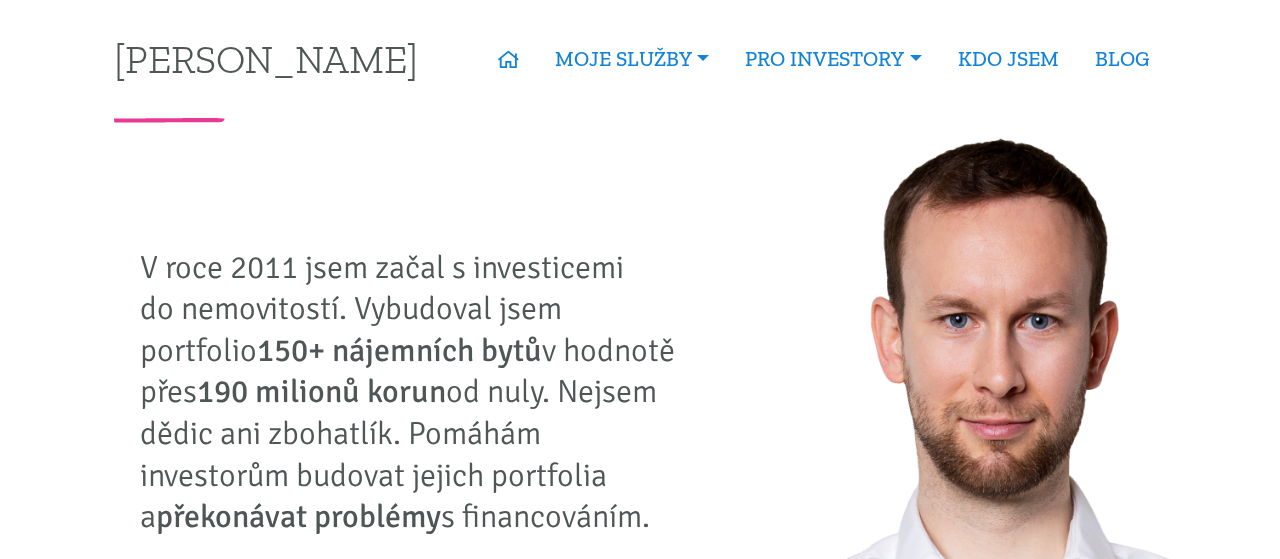 scroll, scrollTop: 0, scrollLeft: 0, axis: both 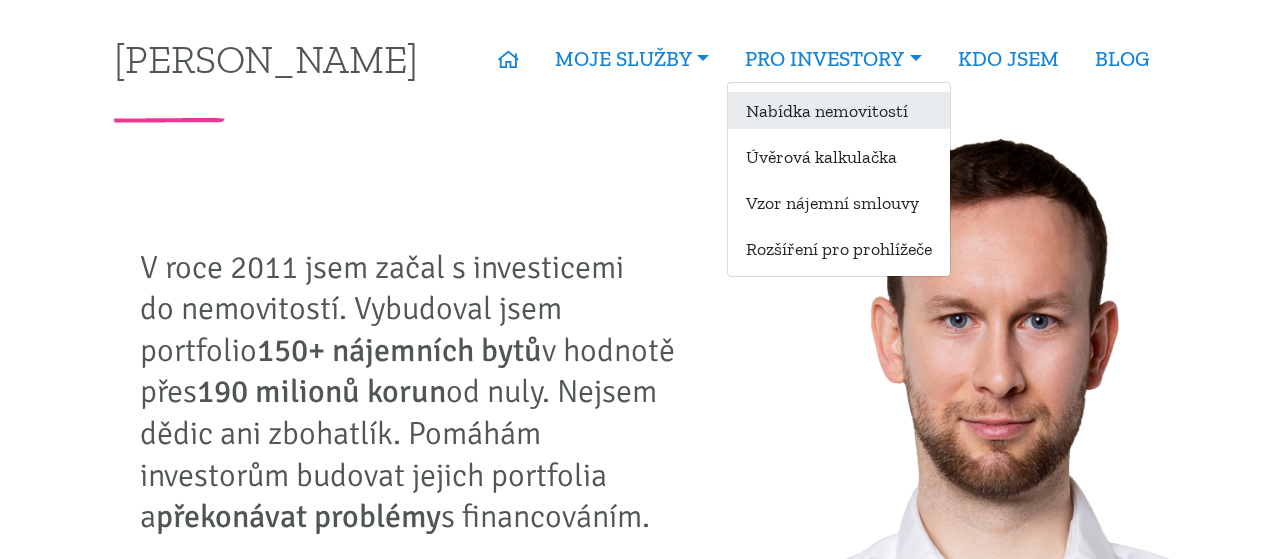 click on "Nabídka nemovitostí" at bounding box center [839, 110] 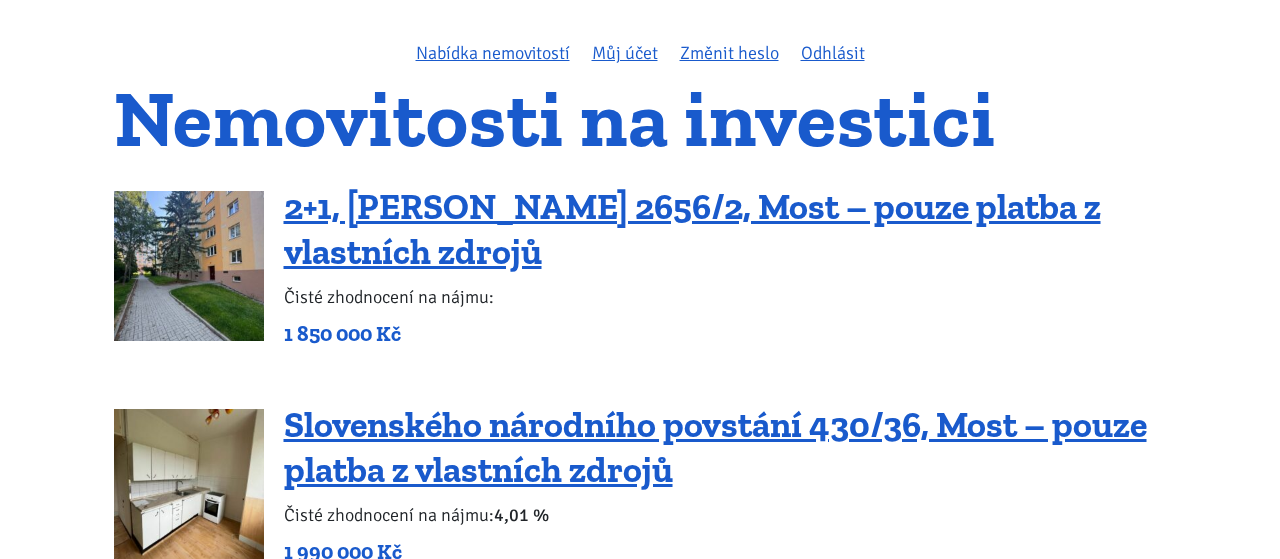 scroll, scrollTop: 0, scrollLeft: 0, axis: both 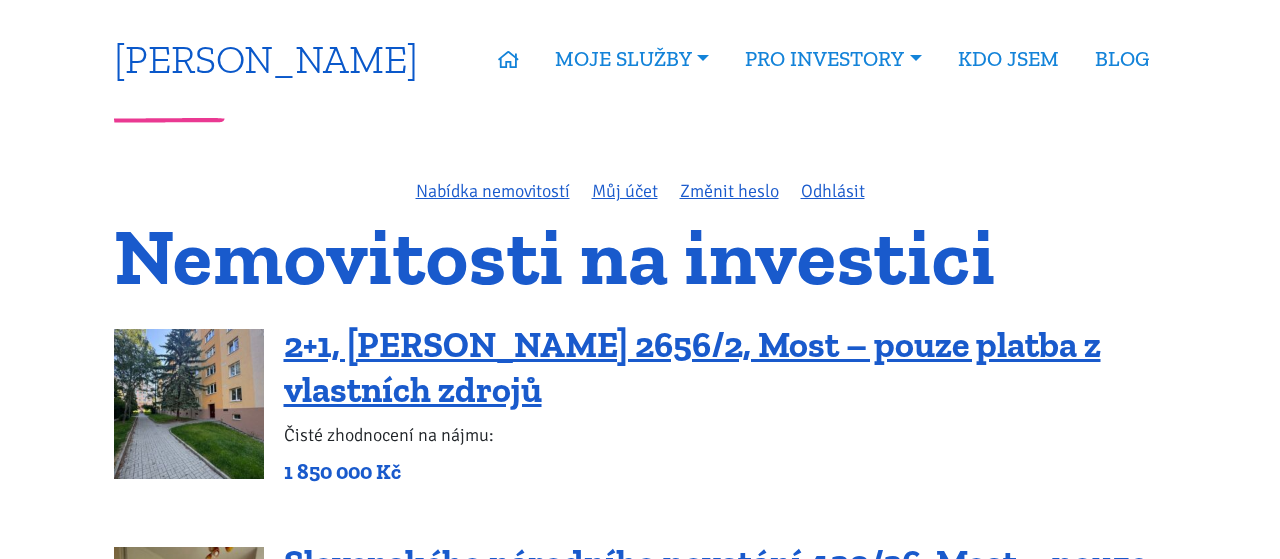 click on "[PERSON_NAME]" at bounding box center [266, 58] 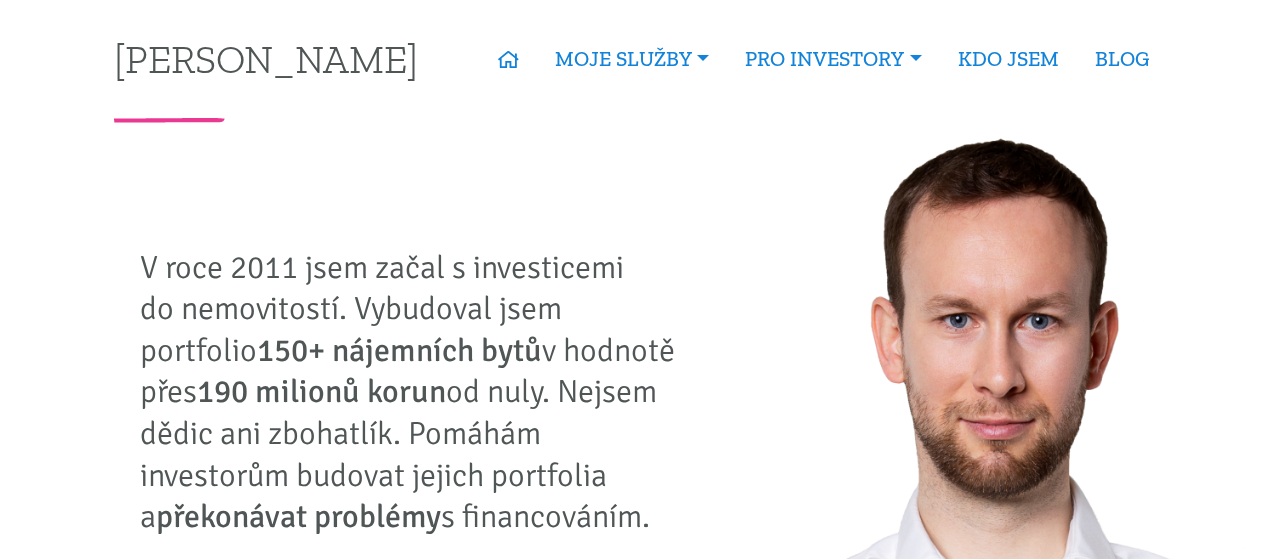 scroll, scrollTop: 0, scrollLeft: 0, axis: both 